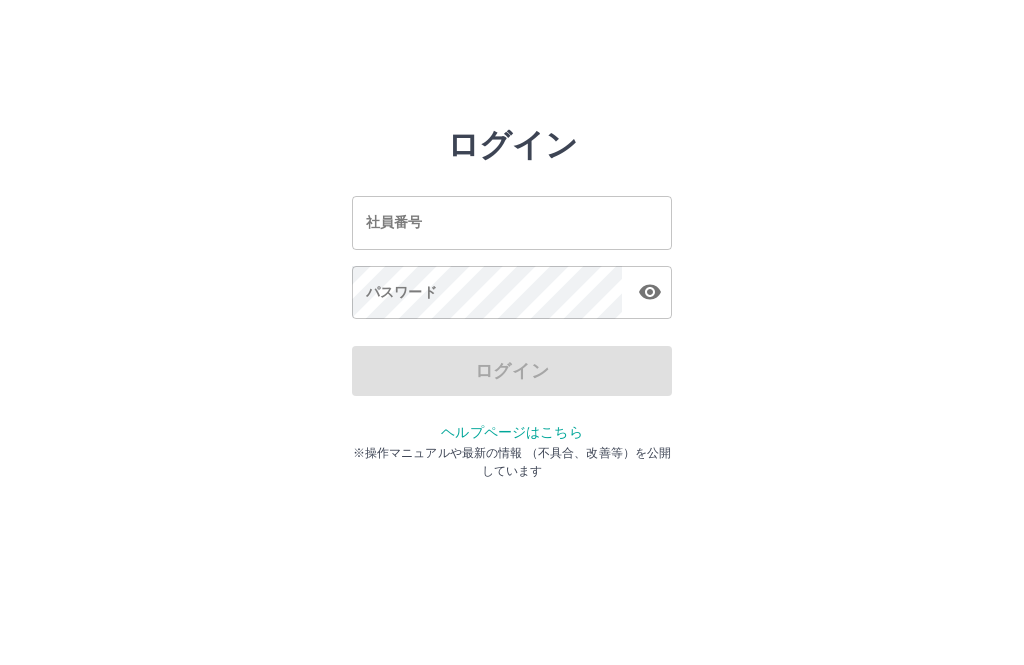 scroll, scrollTop: 0, scrollLeft: 0, axis: both 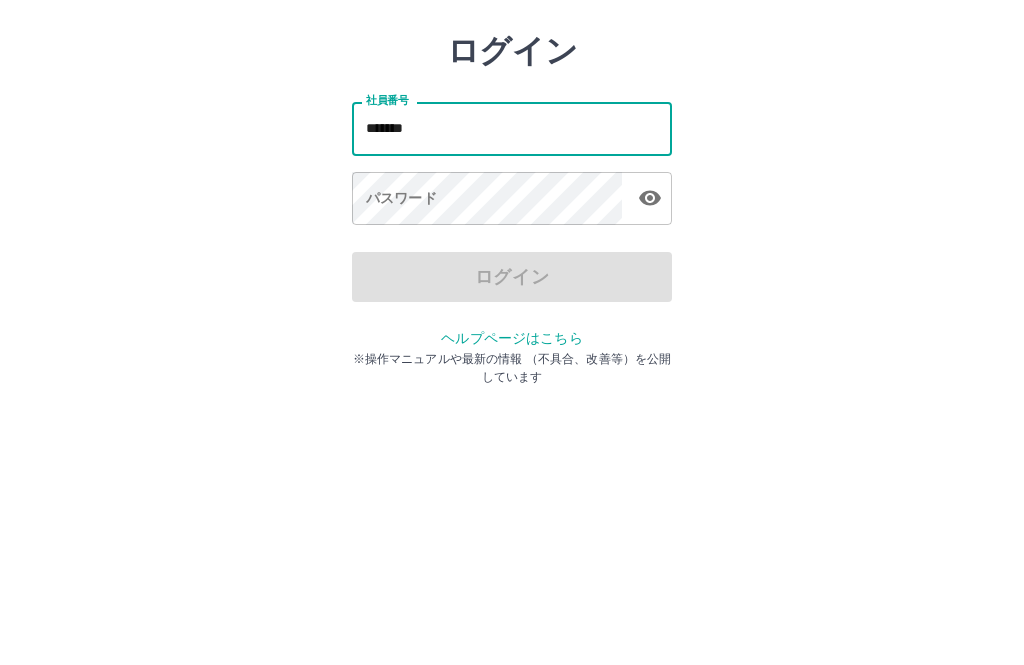 type on "*******" 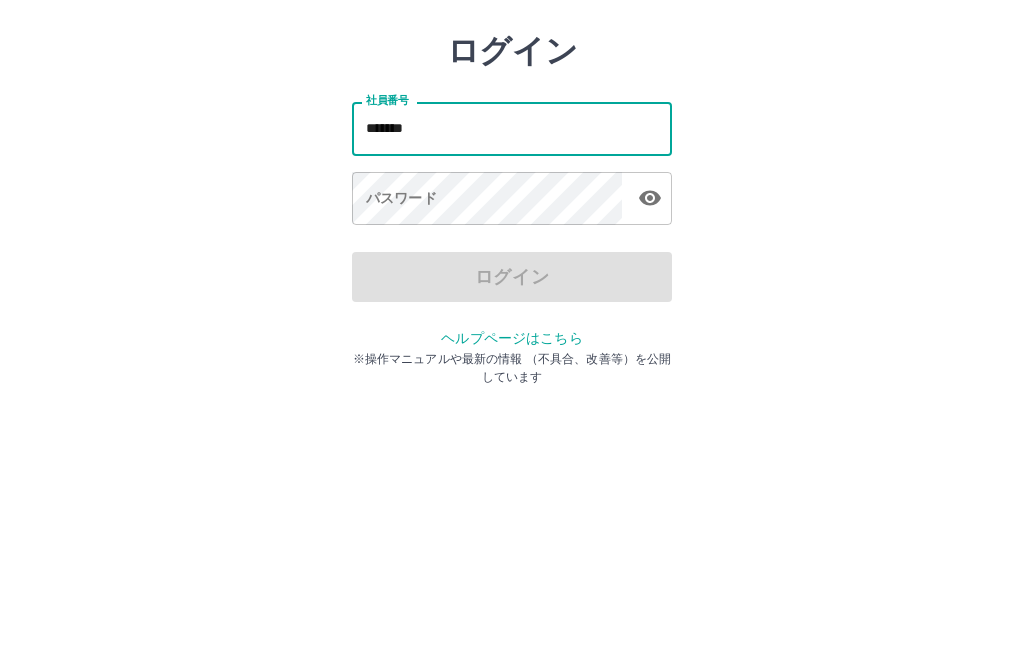 click on "パスワード パスワード" at bounding box center [512, 294] 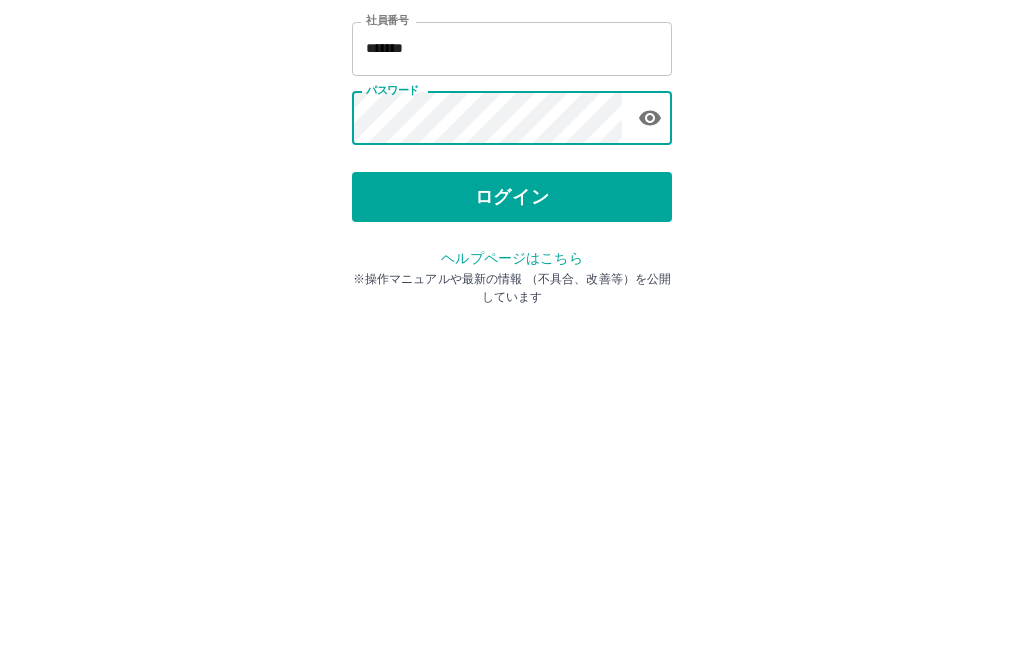 click on "ログイン" at bounding box center [512, 371] 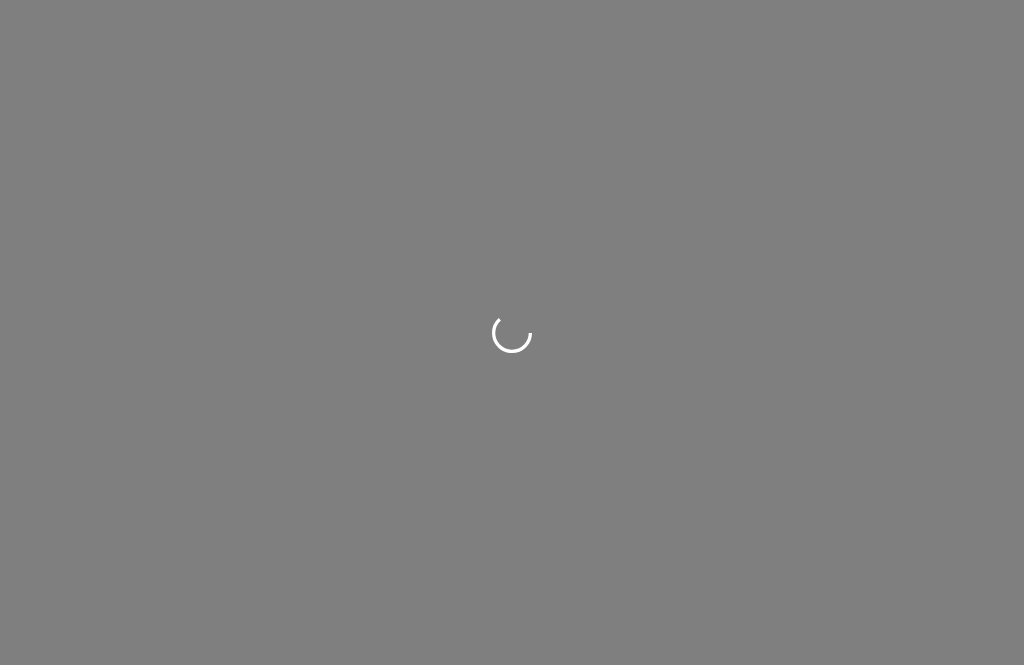 scroll, scrollTop: 0, scrollLeft: 0, axis: both 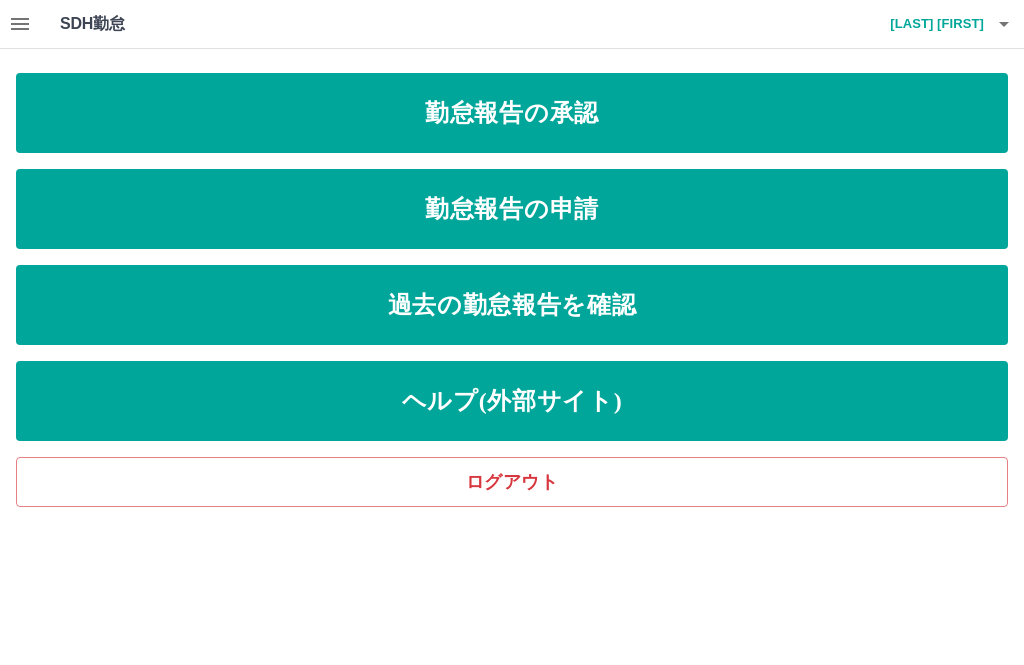 click on "勤怠報告の申請" at bounding box center [512, 209] 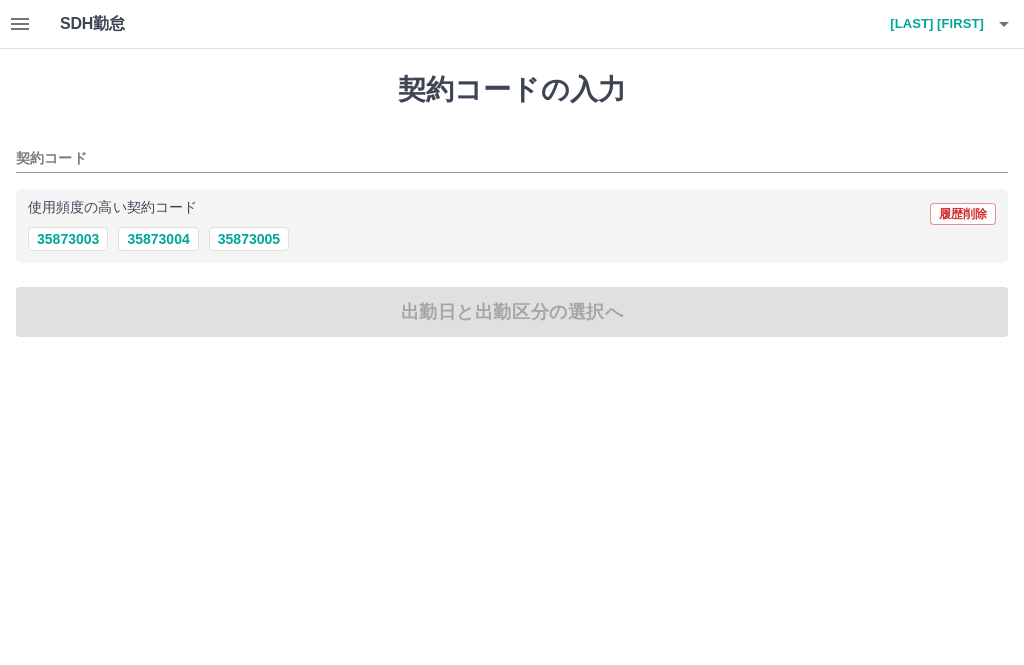 click on "35873005" at bounding box center (249, 239) 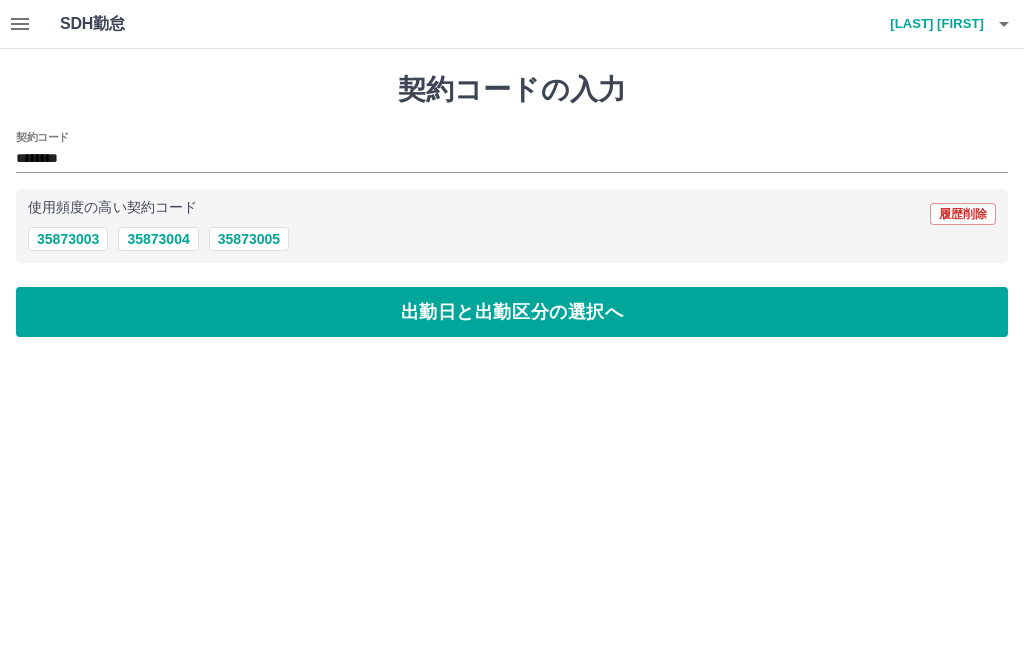 type on "********" 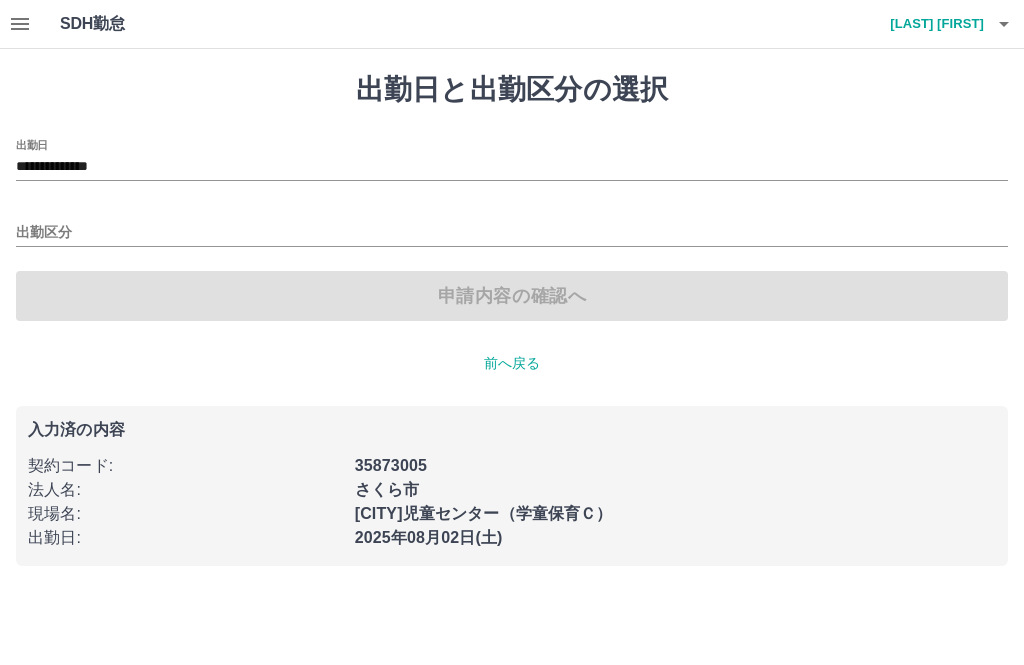 click on "**********" at bounding box center [512, 167] 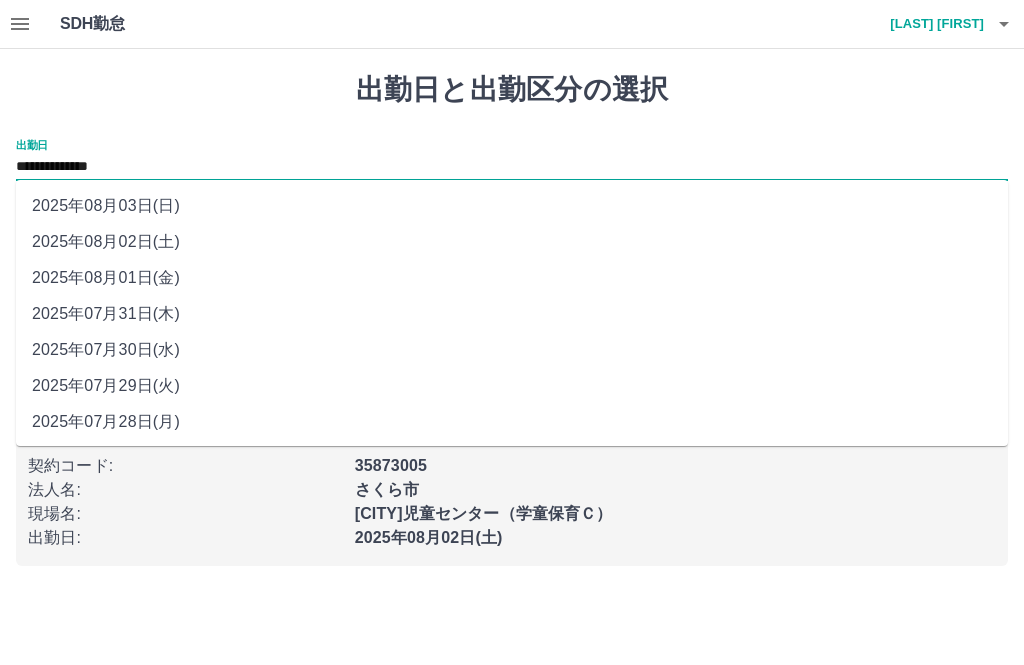click on "2025年08月01日(金)" at bounding box center [512, 278] 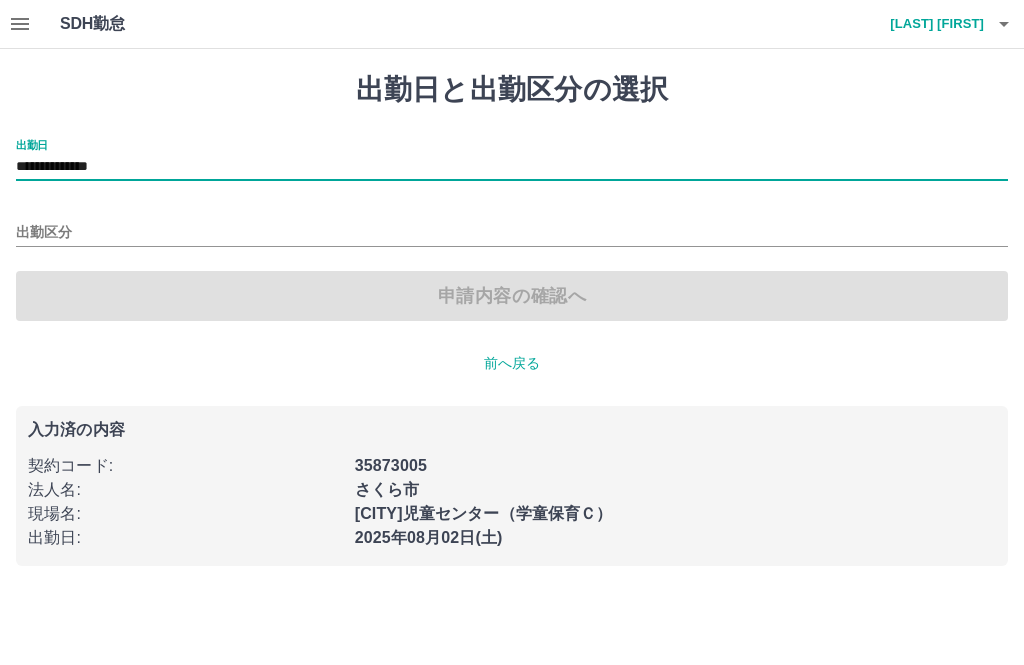 click on "出勤区分" at bounding box center [512, 233] 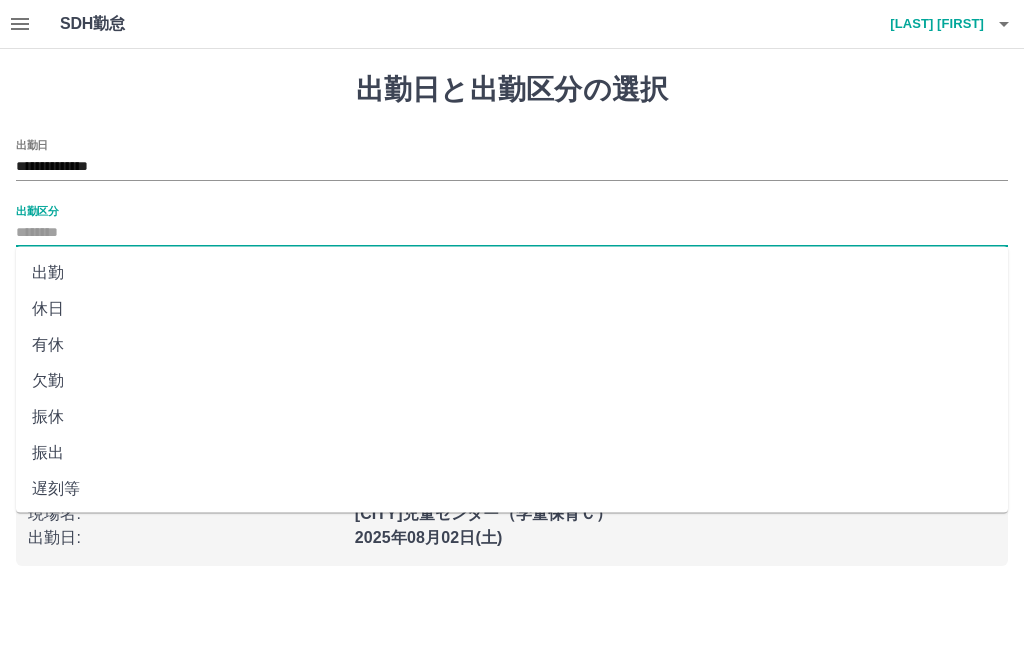 click on "出勤" at bounding box center [512, 273] 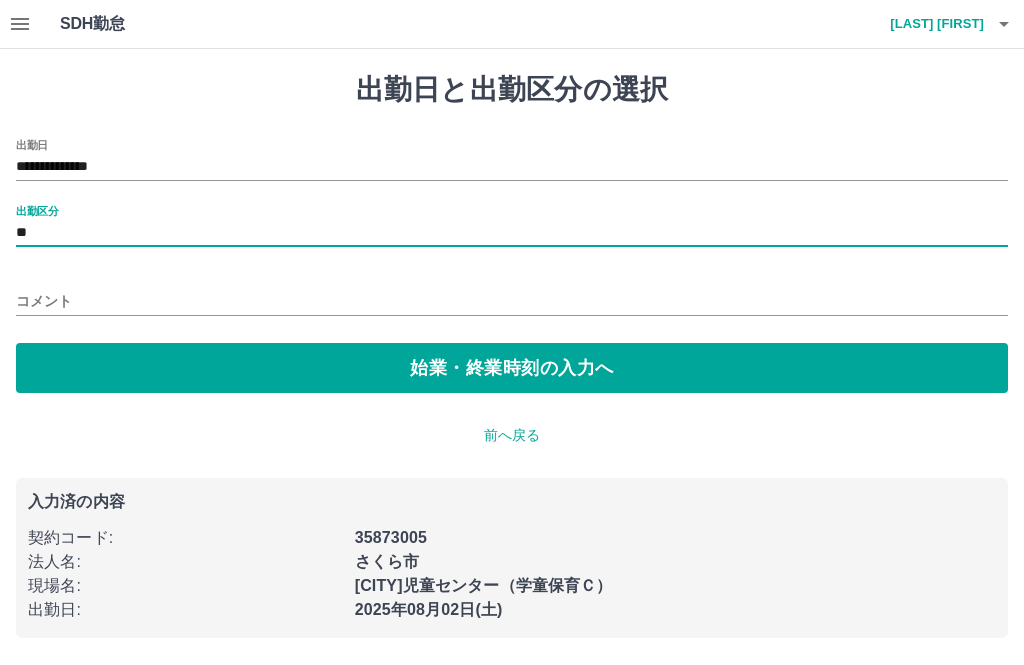 click on "始業・終業時刻の入力へ" at bounding box center (512, 368) 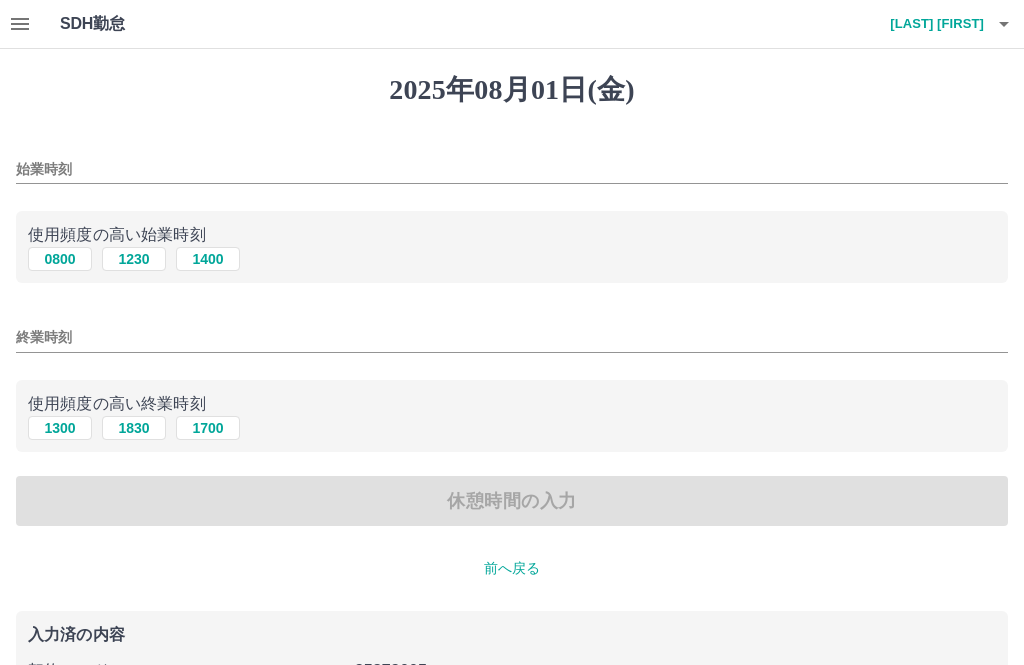 click on "始業時刻" at bounding box center [512, 169] 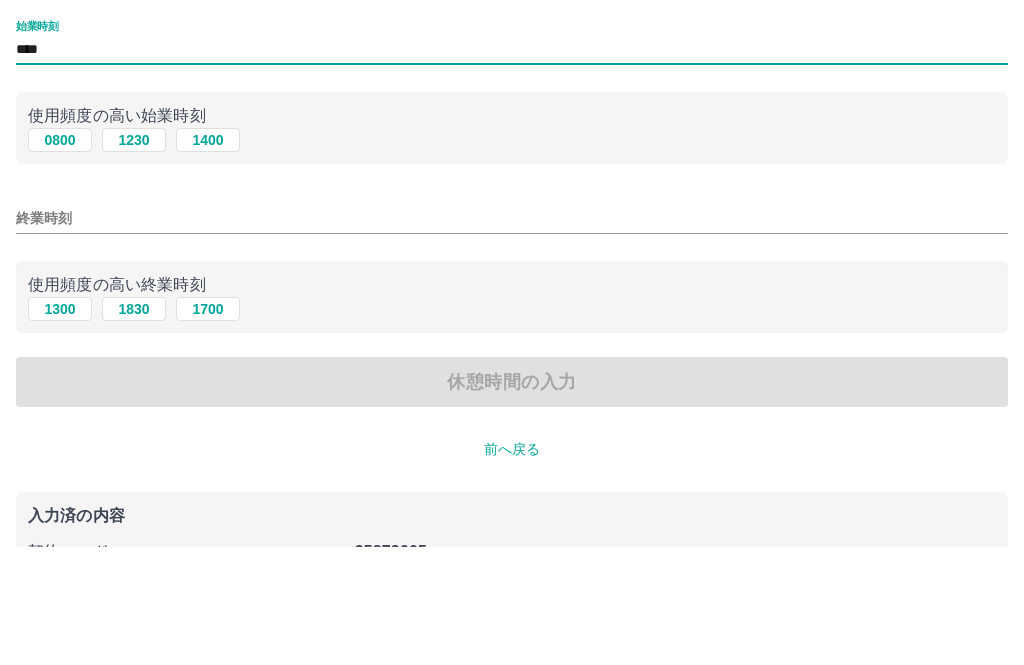 type on "****" 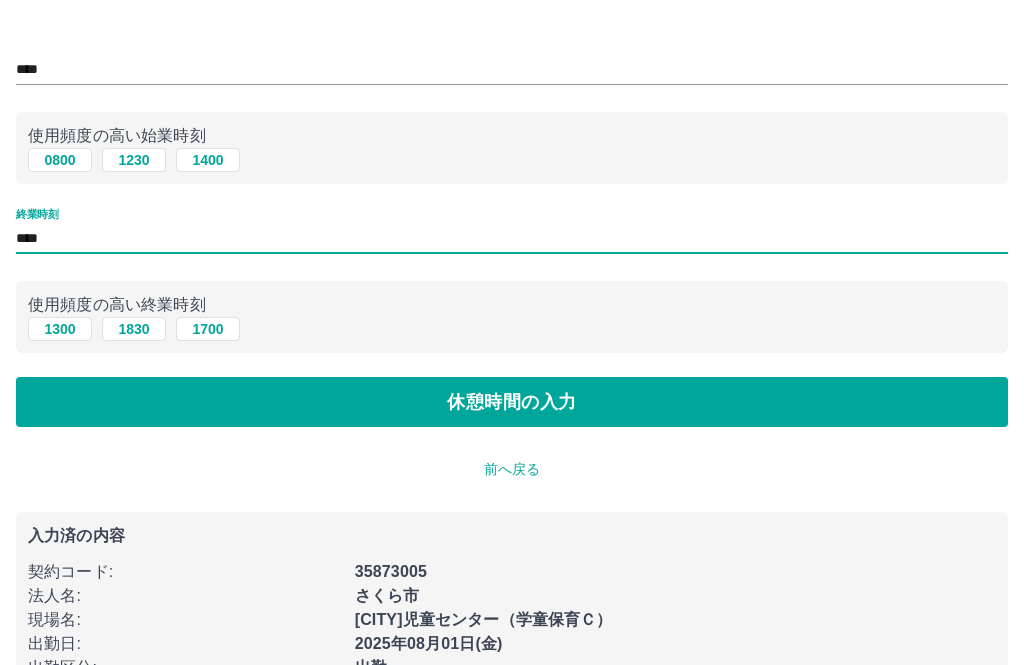 scroll, scrollTop: 156, scrollLeft: 0, axis: vertical 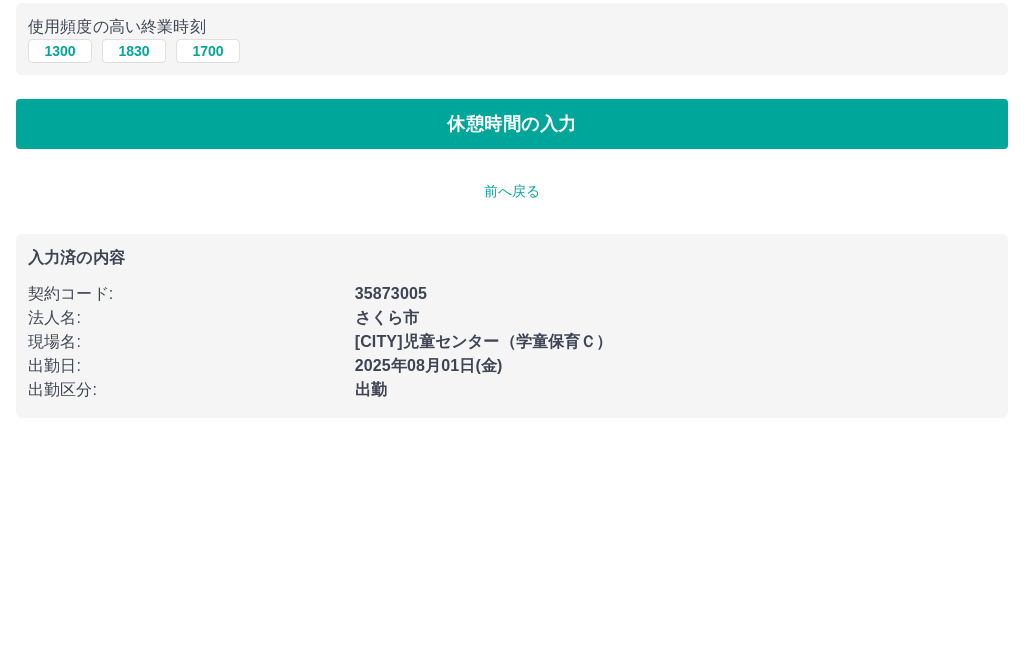 type on "****" 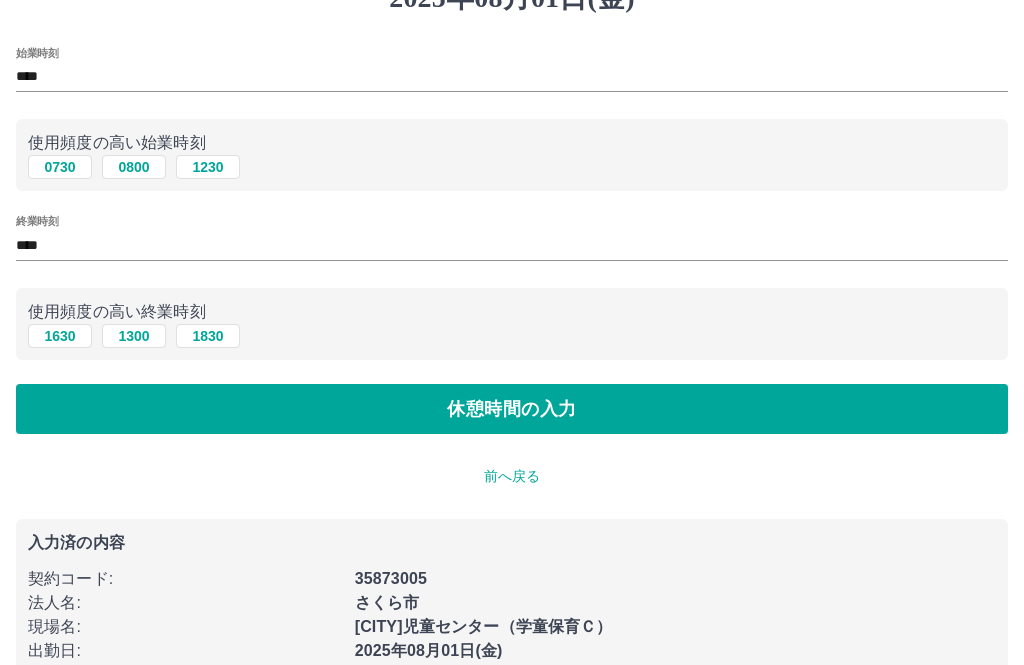 scroll, scrollTop: 0, scrollLeft: 0, axis: both 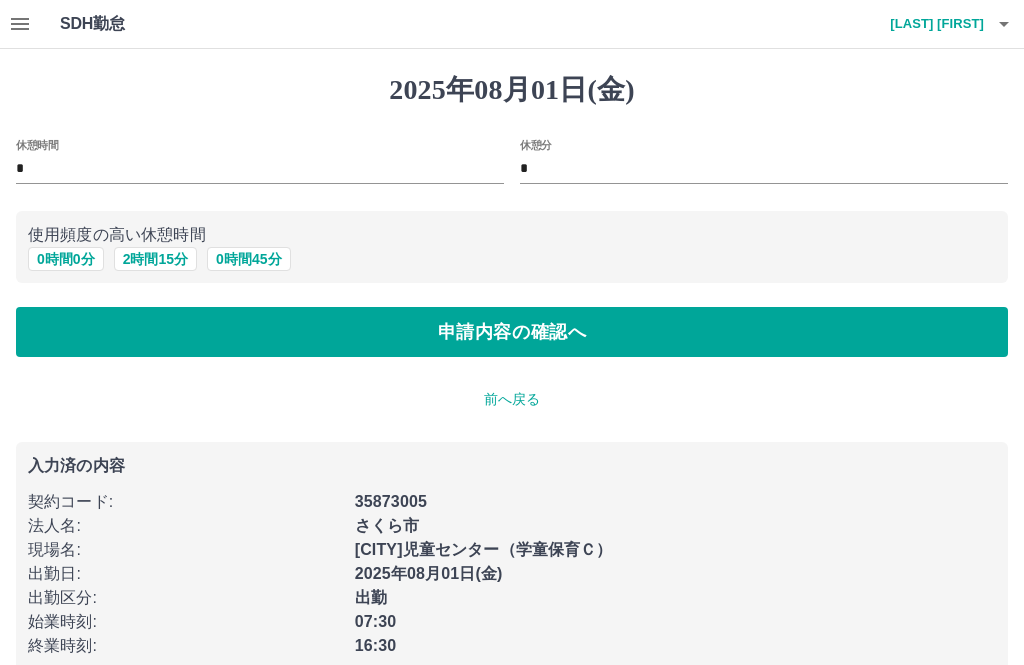 click on "*" at bounding box center [260, 169] 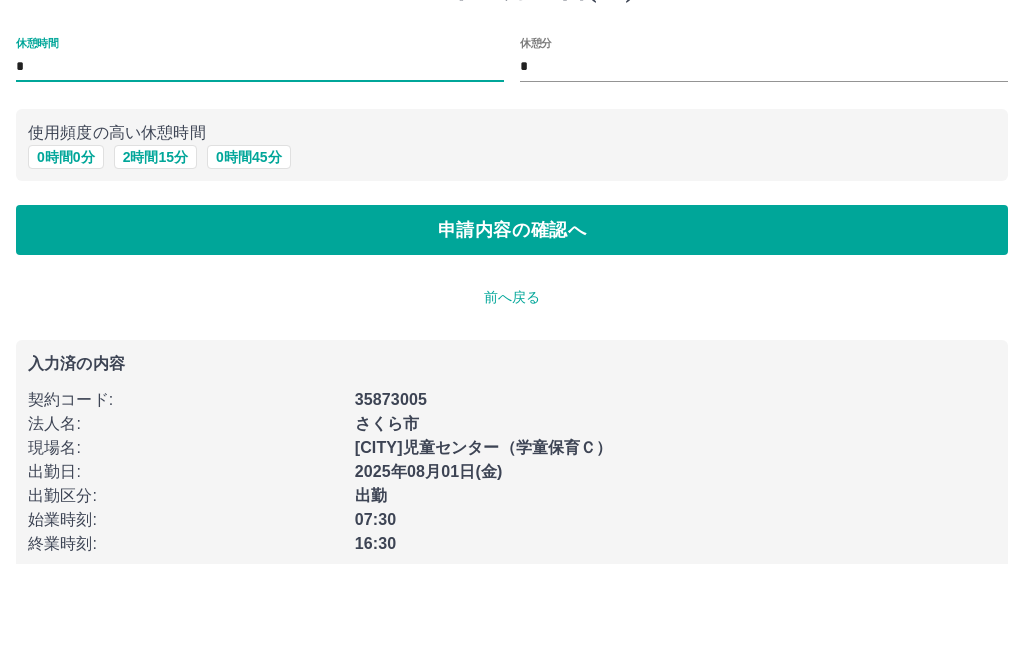 type on "*" 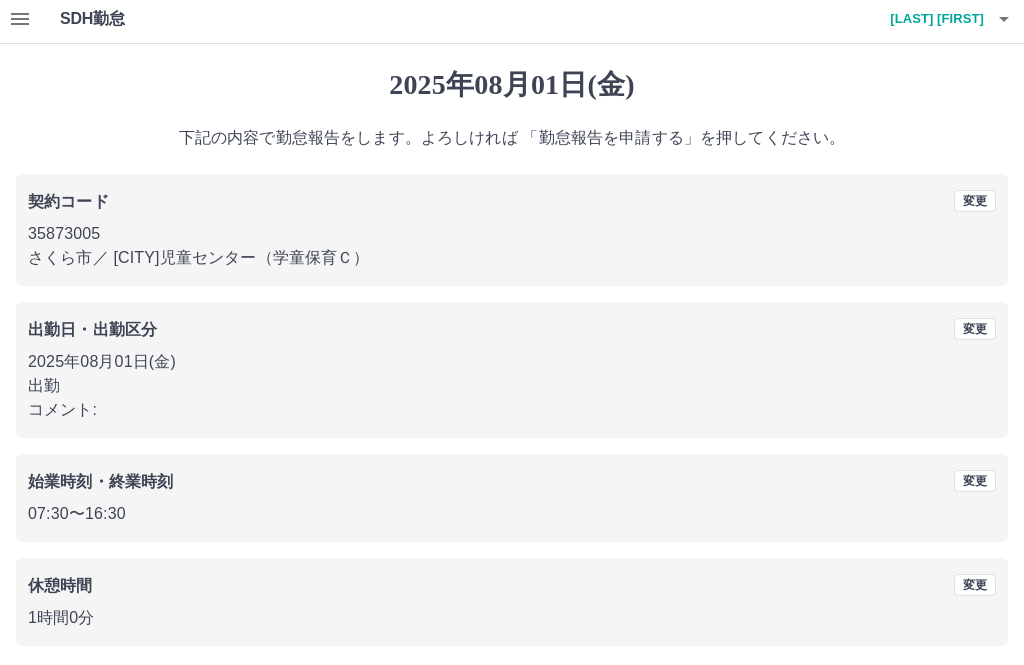 scroll, scrollTop: 19, scrollLeft: 0, axis: vertical 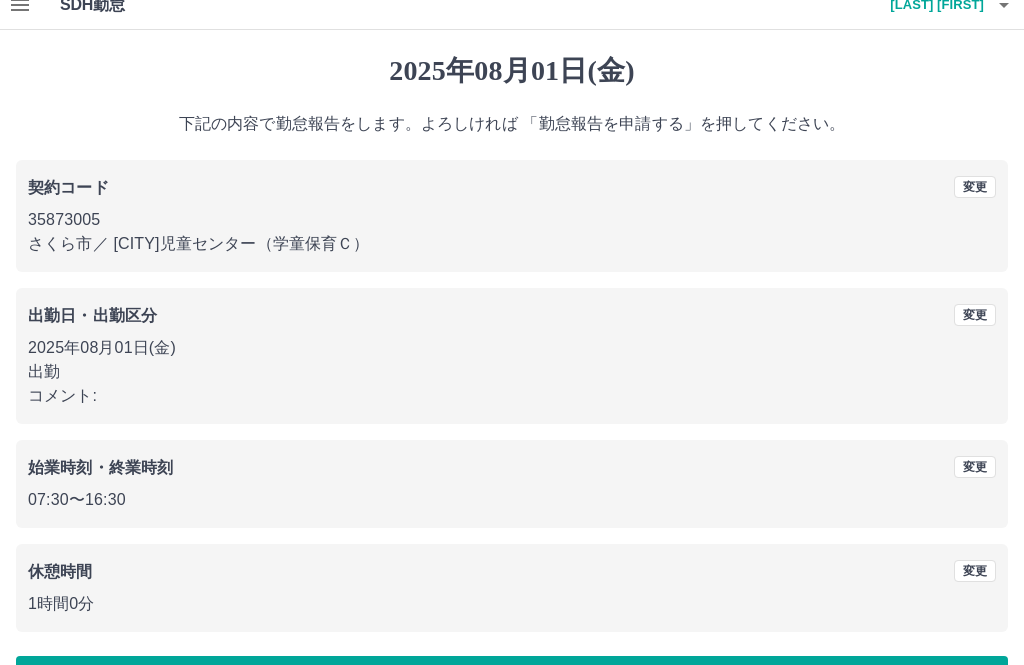 click on "勤怠報告を申請する" at bounding box center [512, 681] 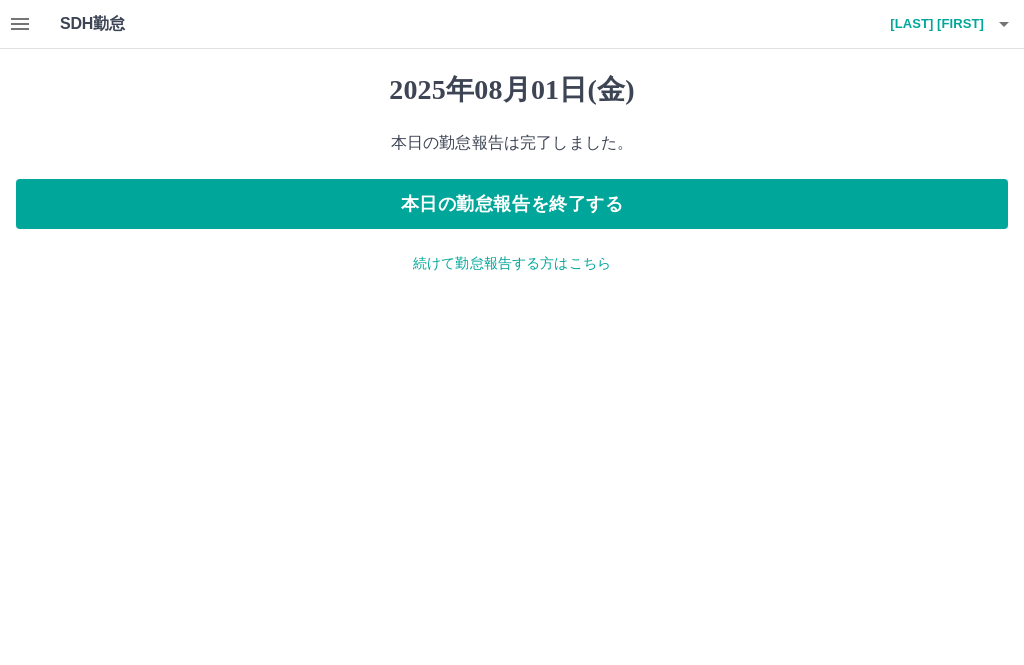 click on "続けて勤怠報告する方はこちら" at bounding box center (512, 263) 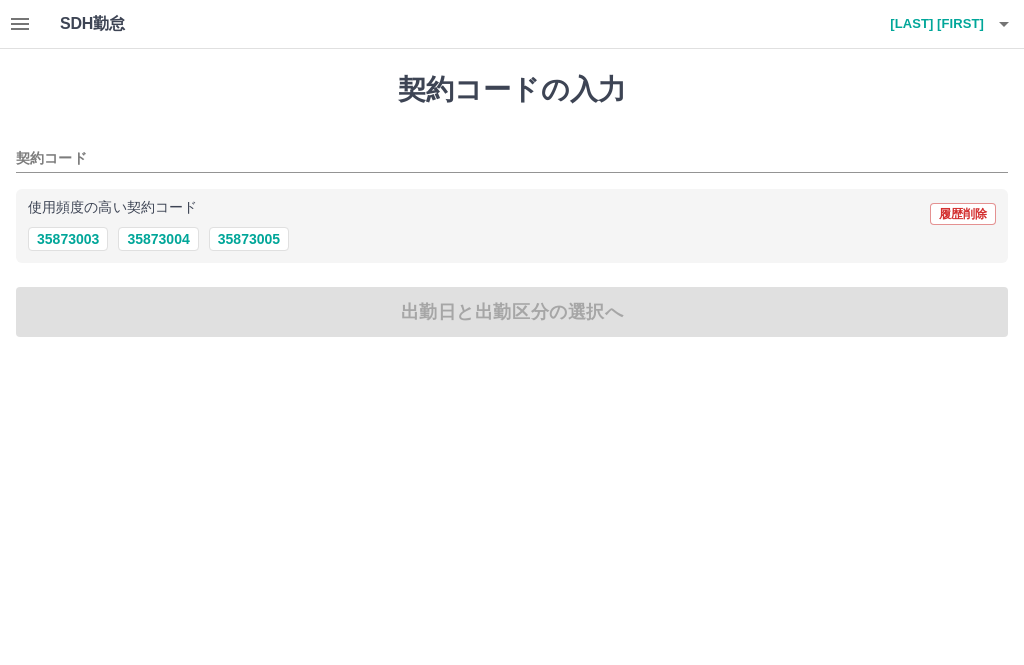 click on "35873004" at bounding box center (158, 239) 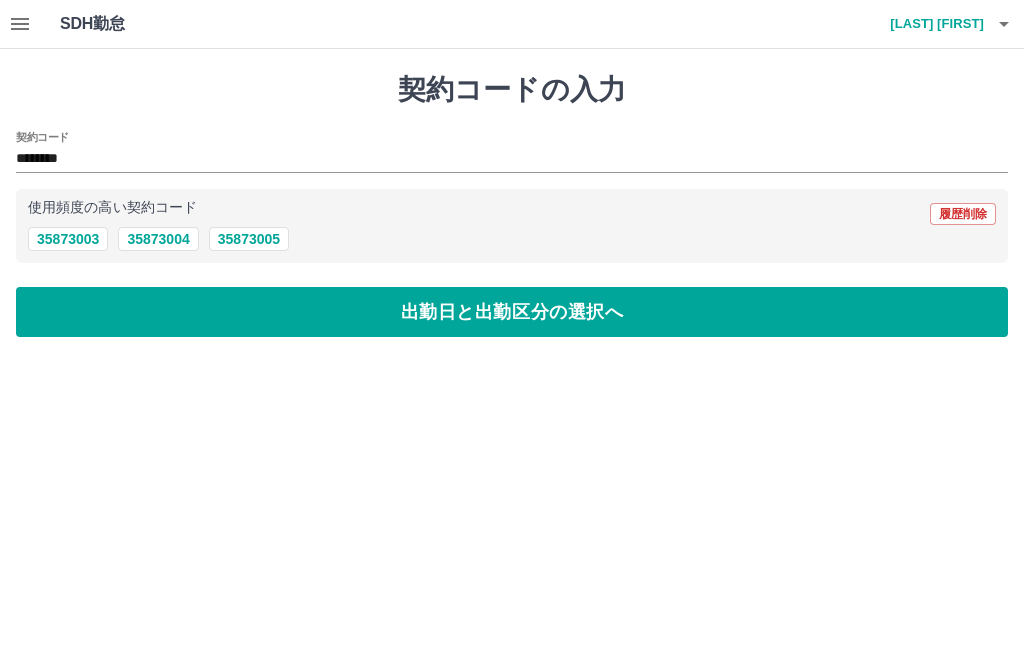 click on "出勤日と出勤区分の選択へ" at bounding box center [512, 312] 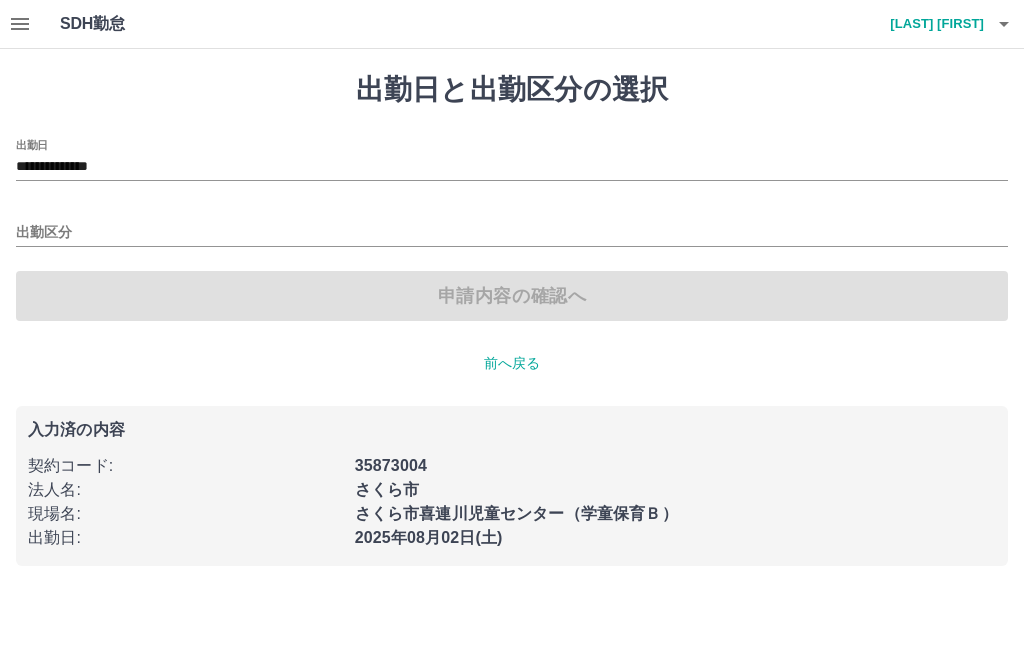 click on "出勤区分" at bounding box center [512, 233] 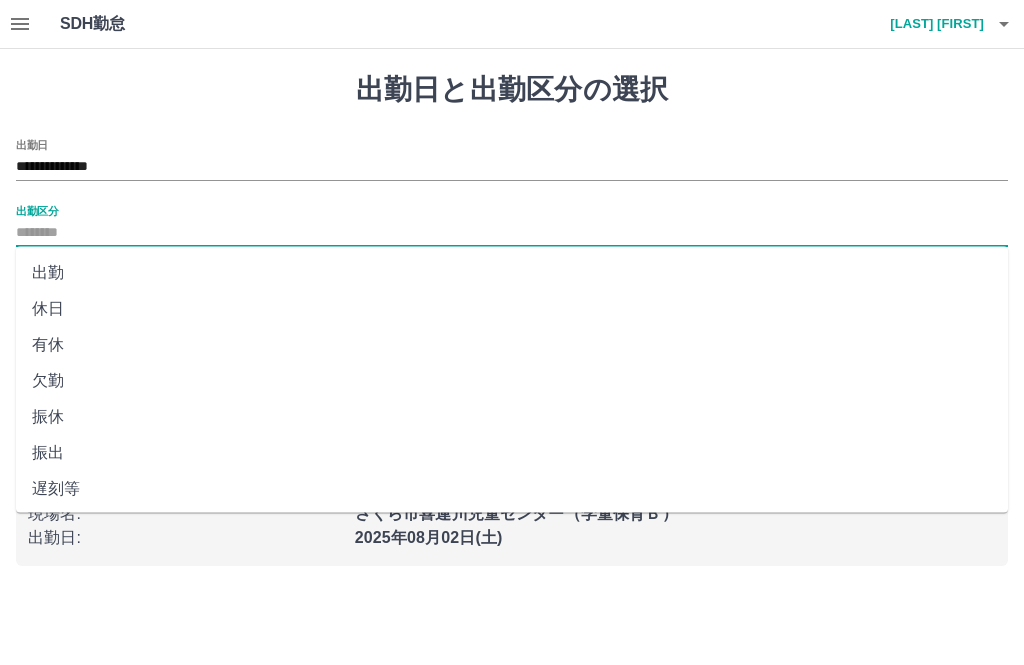 click on "出勤" at bounding box center (512, 273) 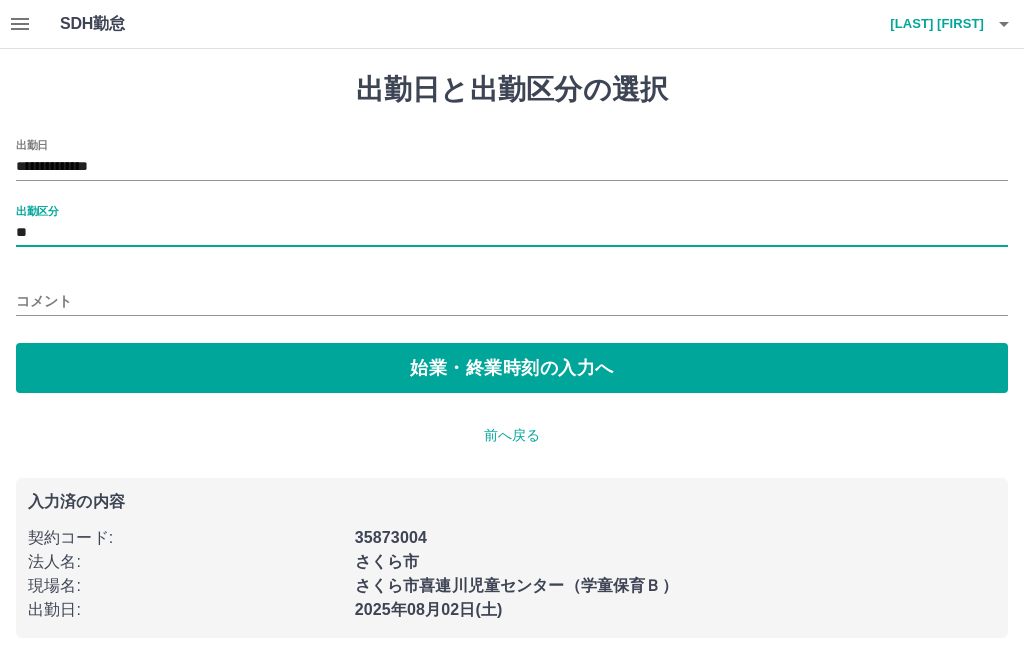 click on "始業・終業時刻の入力へ" at bounding box center [512, 368] 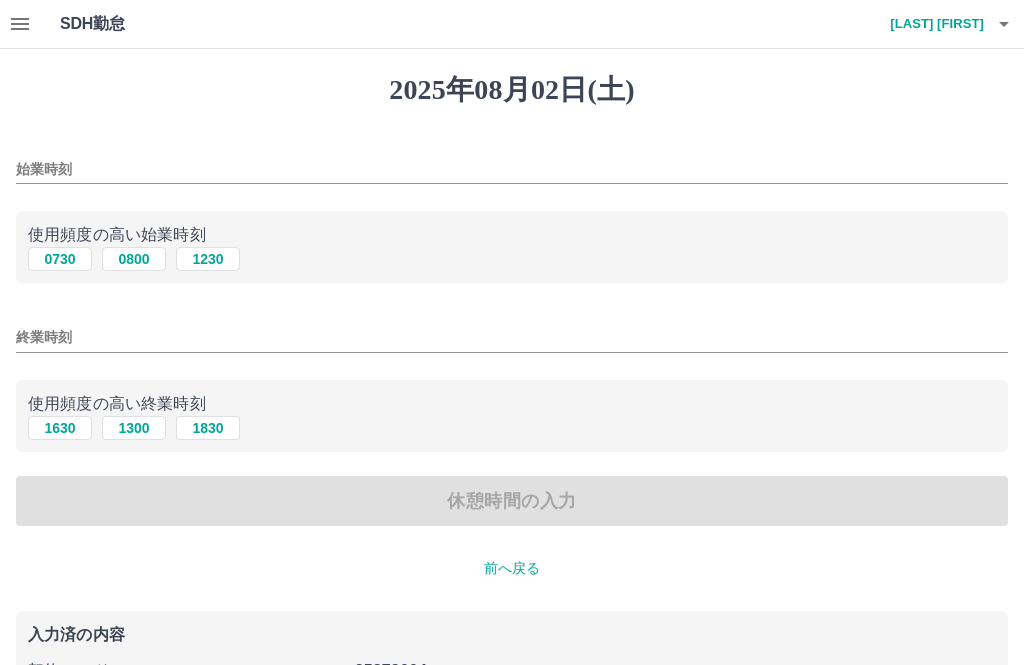 click on "始業時刻" at bounding box center (512, 169) 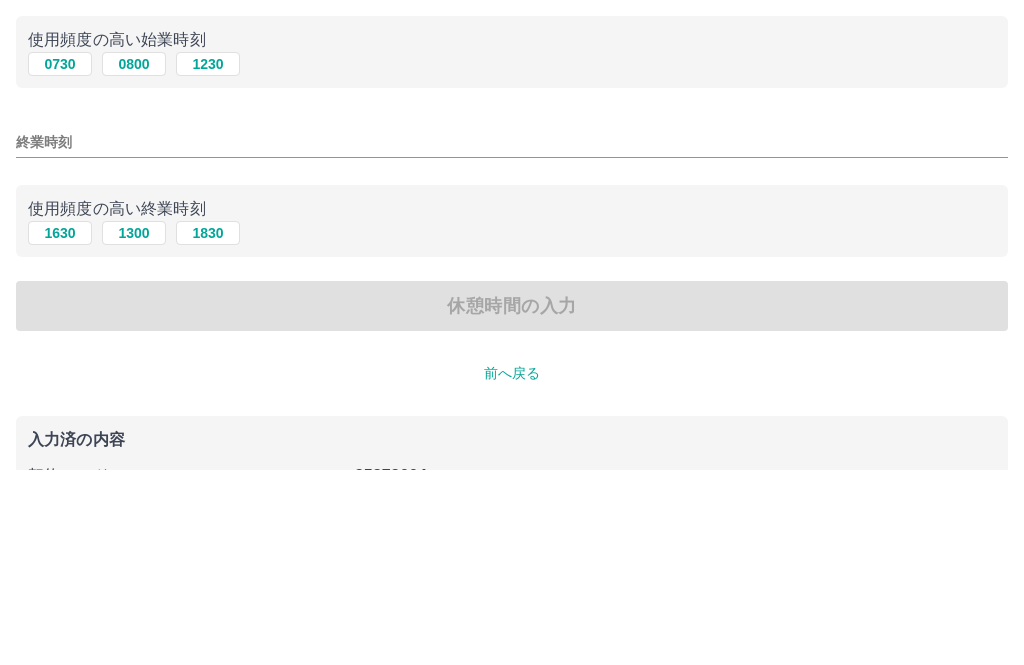 type on "****" 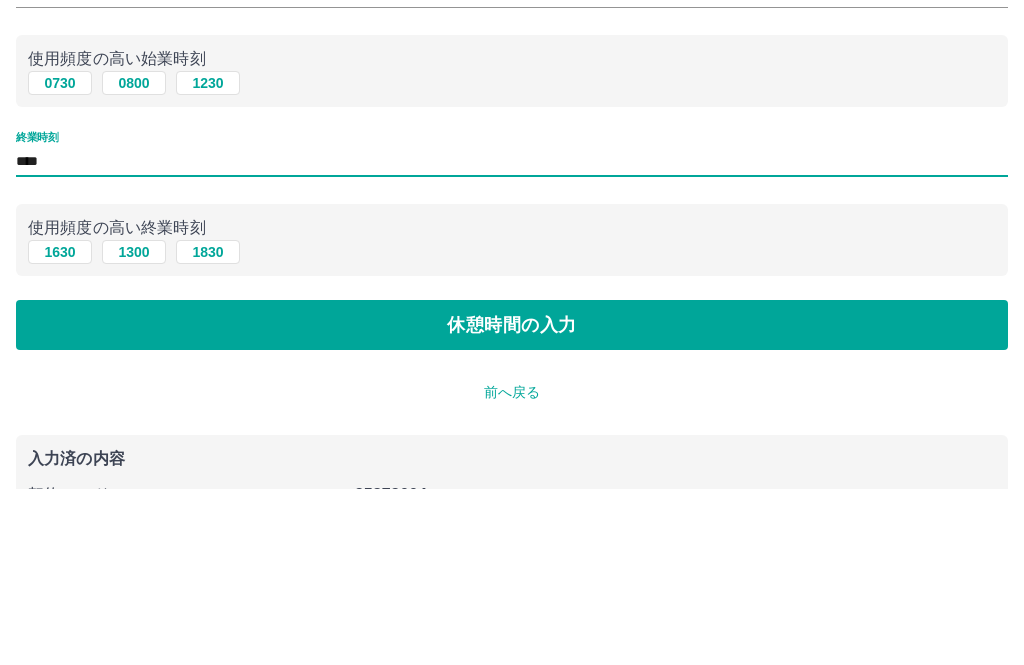 scroll, scrollTop: 3, scrollLeft: 0, axis: vertical 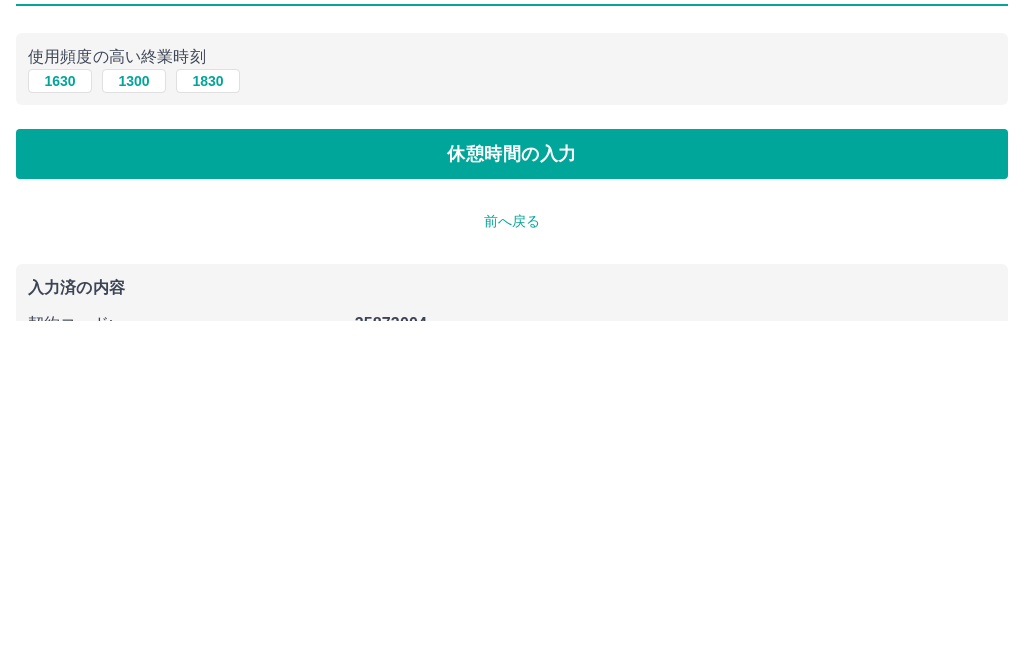 type on "****" 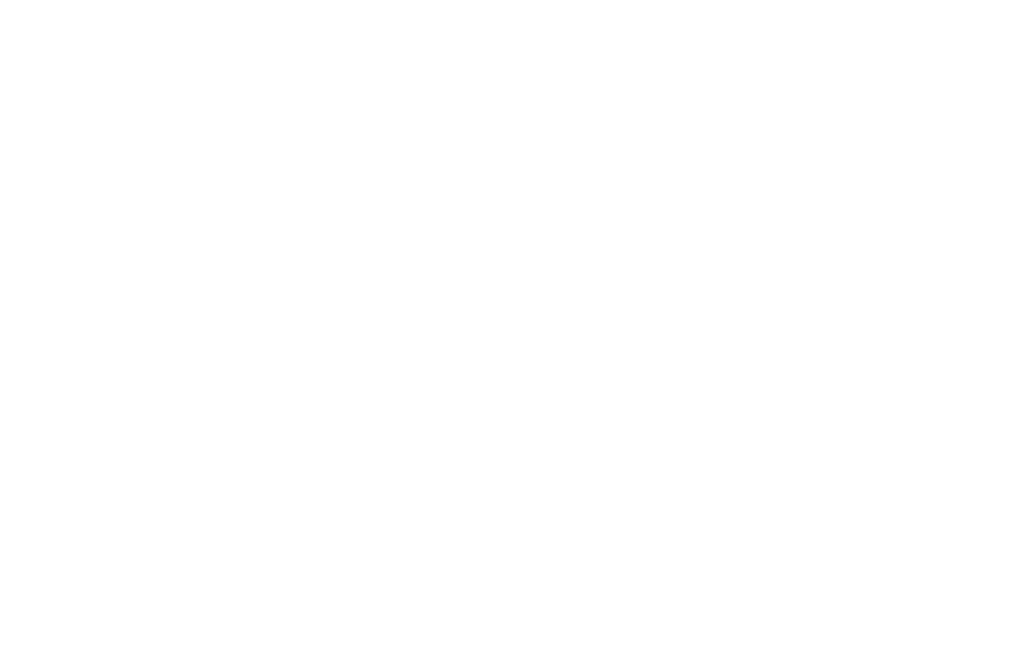scroll, scrollTop: 0, scrollLeft: 0, axis: both 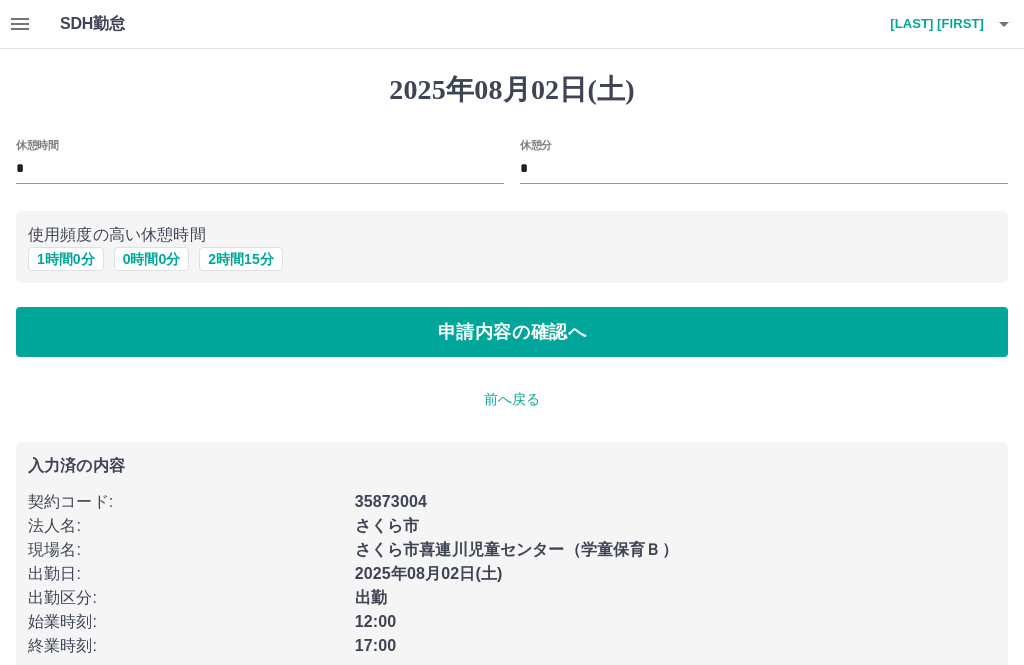 click on "申請内容の確認へ" at bounding box center (512, 332) 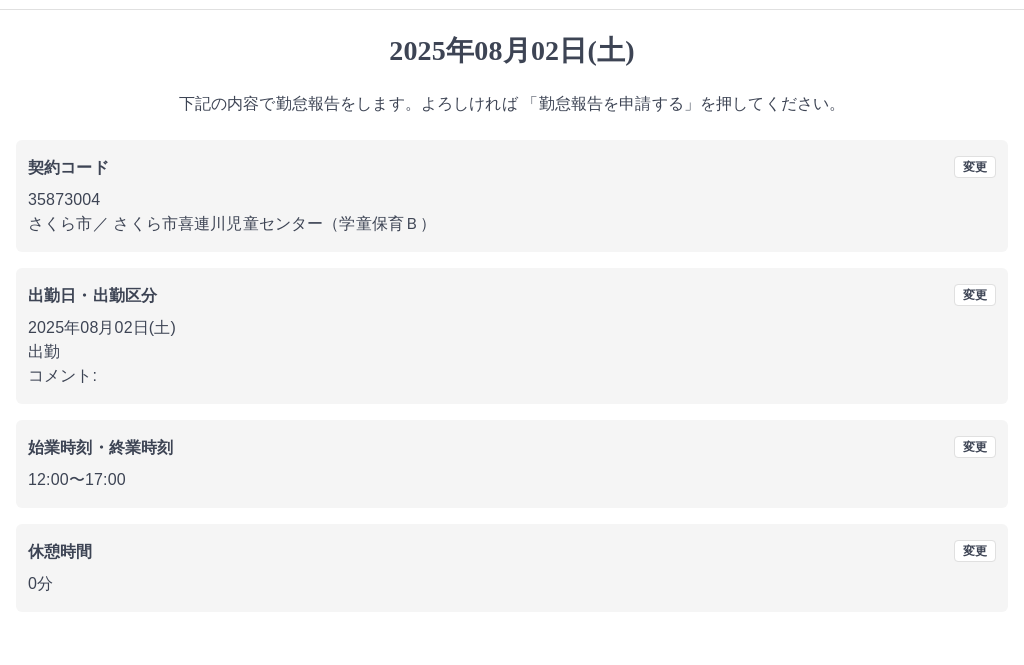 scroll, scrollTop: 19, scrollLeft: 0, axis: vertical 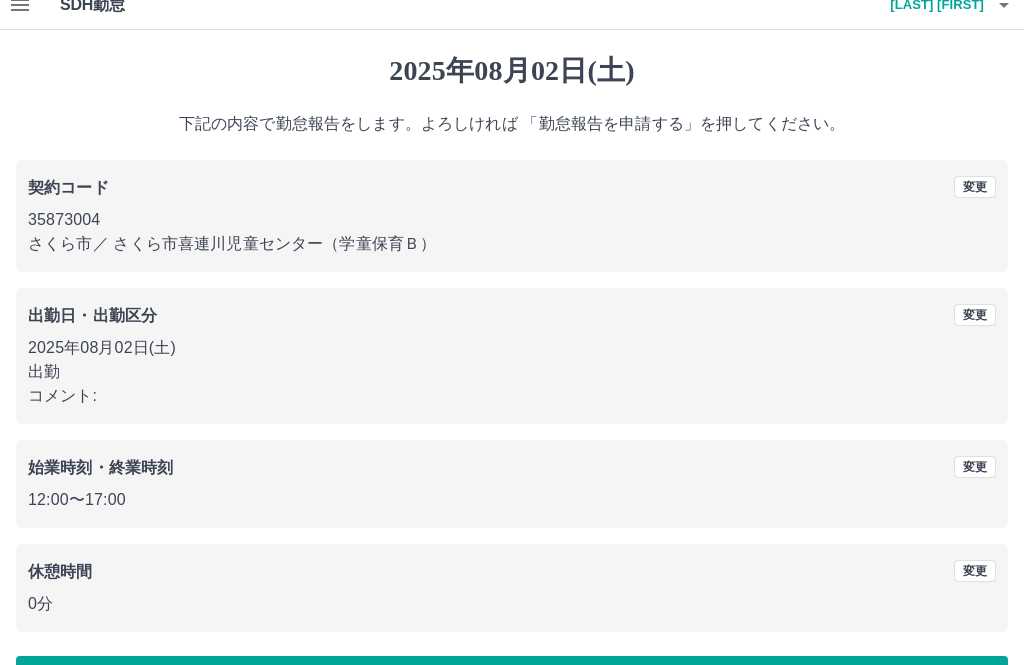 click on "勤怠報告を申請する" at bounding box center (512, 681) 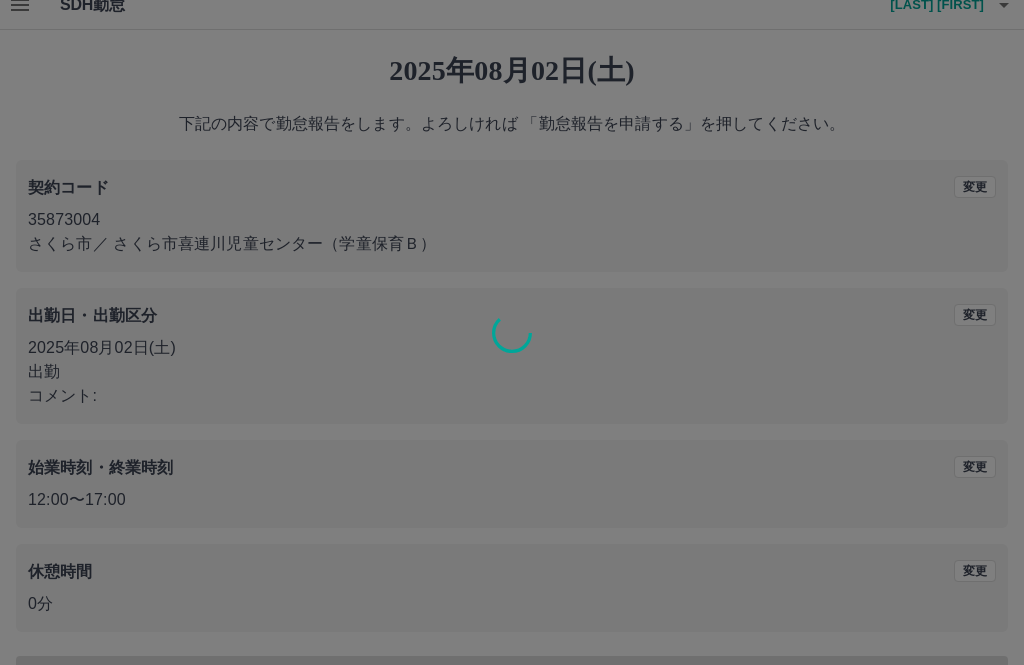 scroll, scrollTop: 0, scrollLeft: 0, axis: both 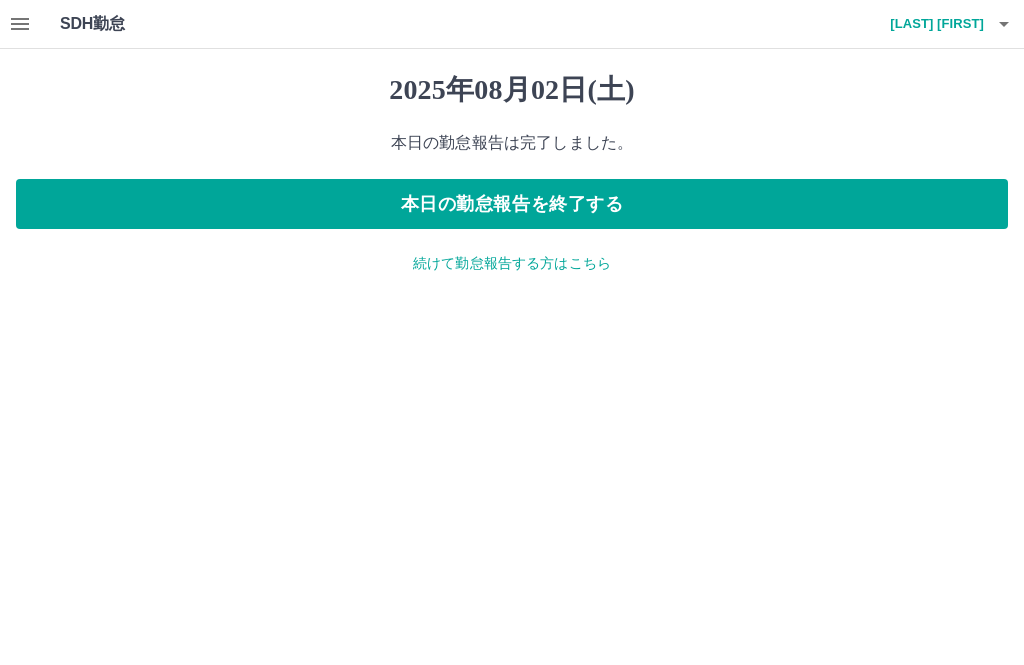 click on "続けて勤怠報告する方はこちら" at bounding box center [512, 263] 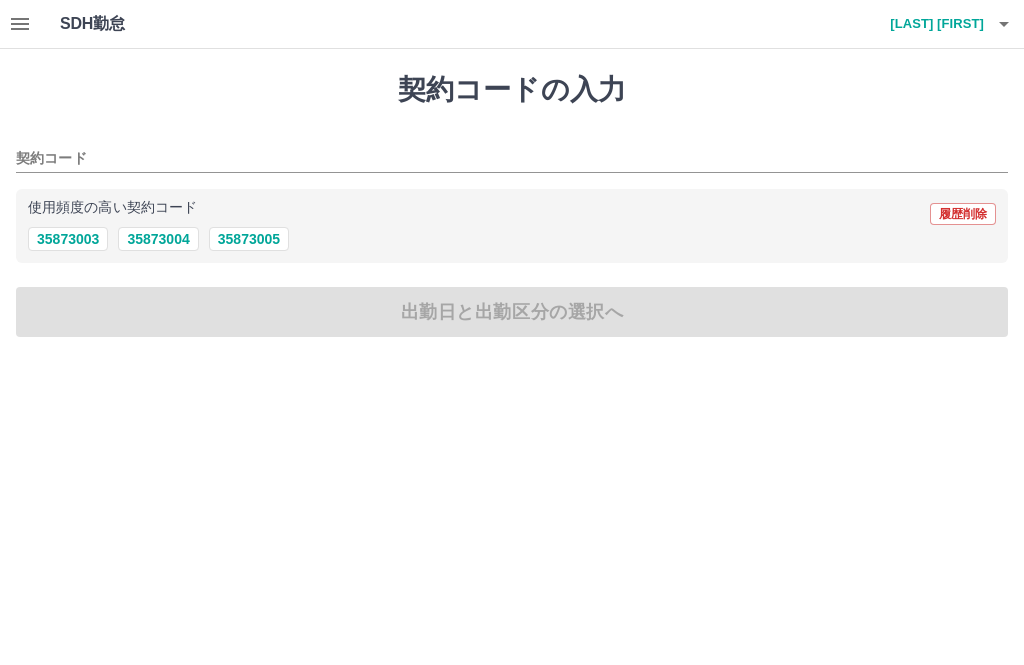 click on "35873005" at bounding box center (249, 239) 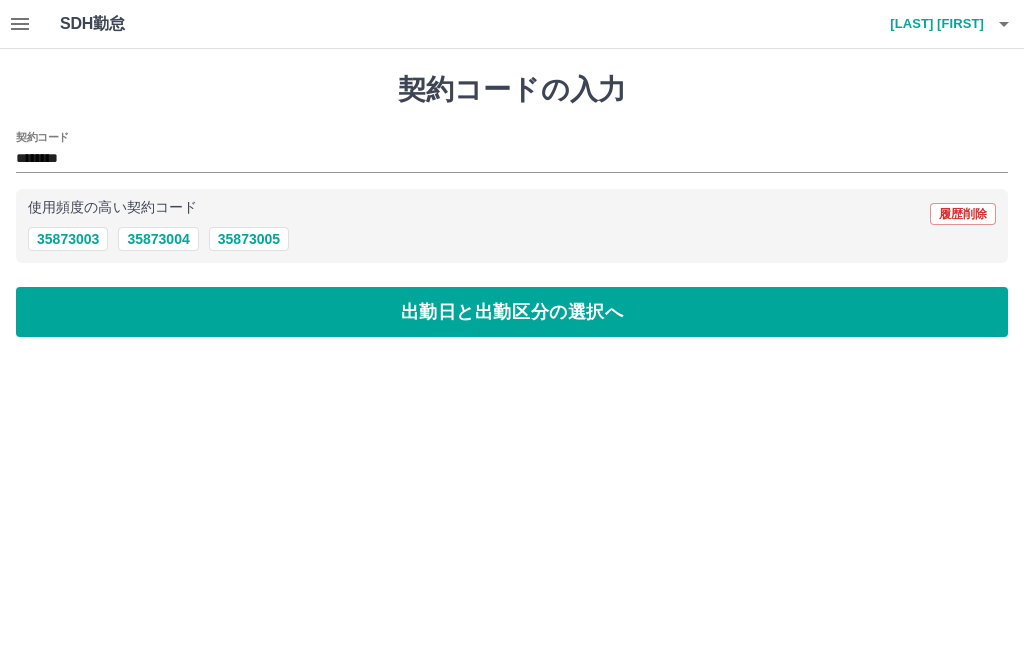 click on "出勤日と出勤区分の選択へ" at bounding box center [512, 312] 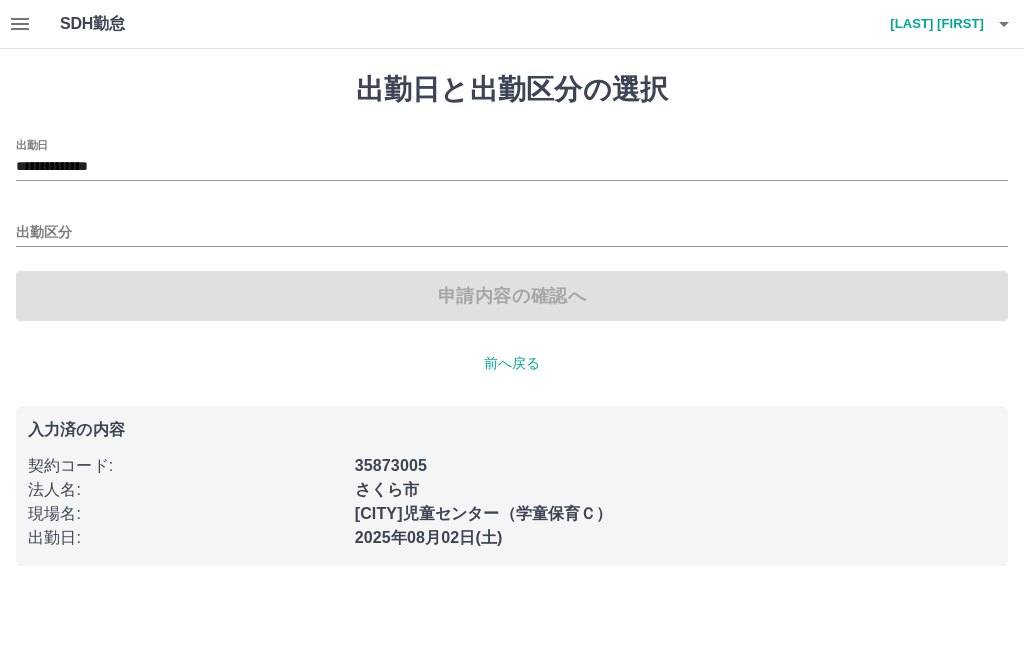 click on "**********" at bounding box center [512, 167] 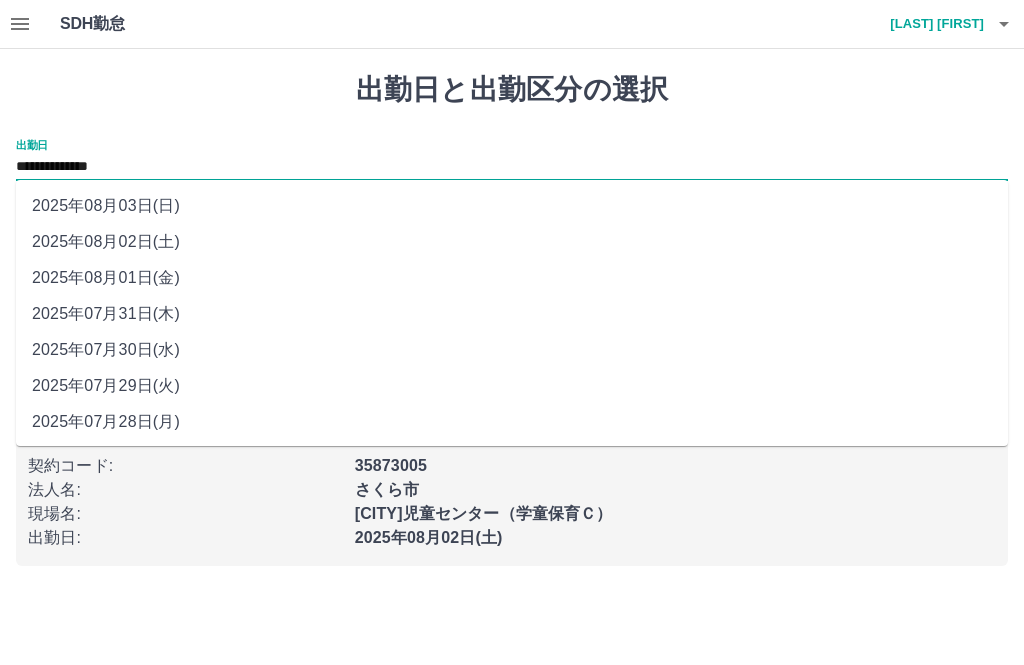 click on "2025年08月03日(日)" at bounding box center [512, 206] 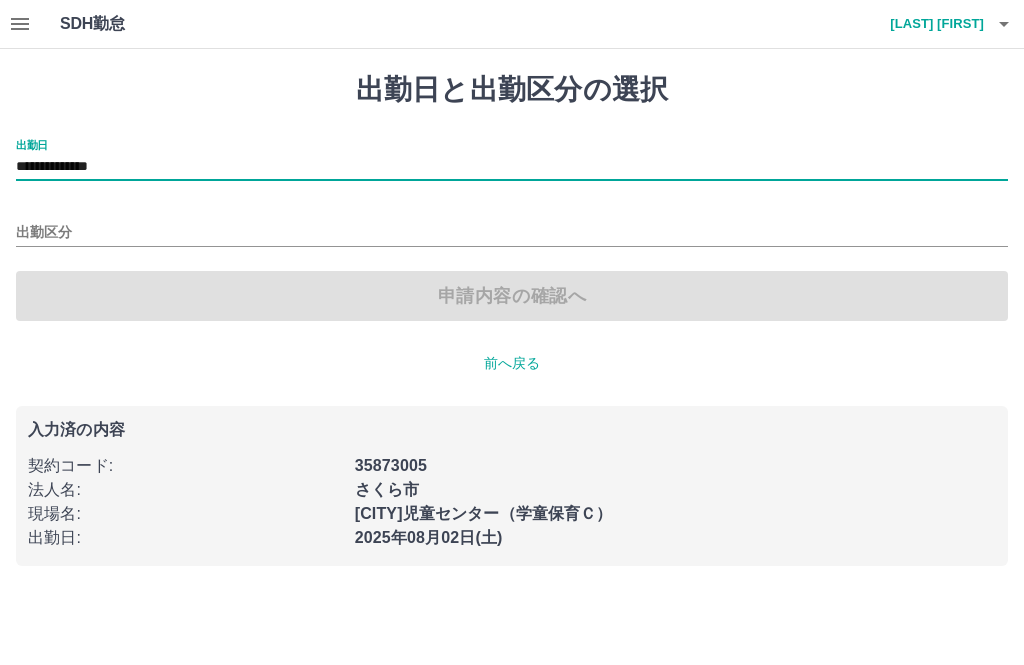 type on "**********" 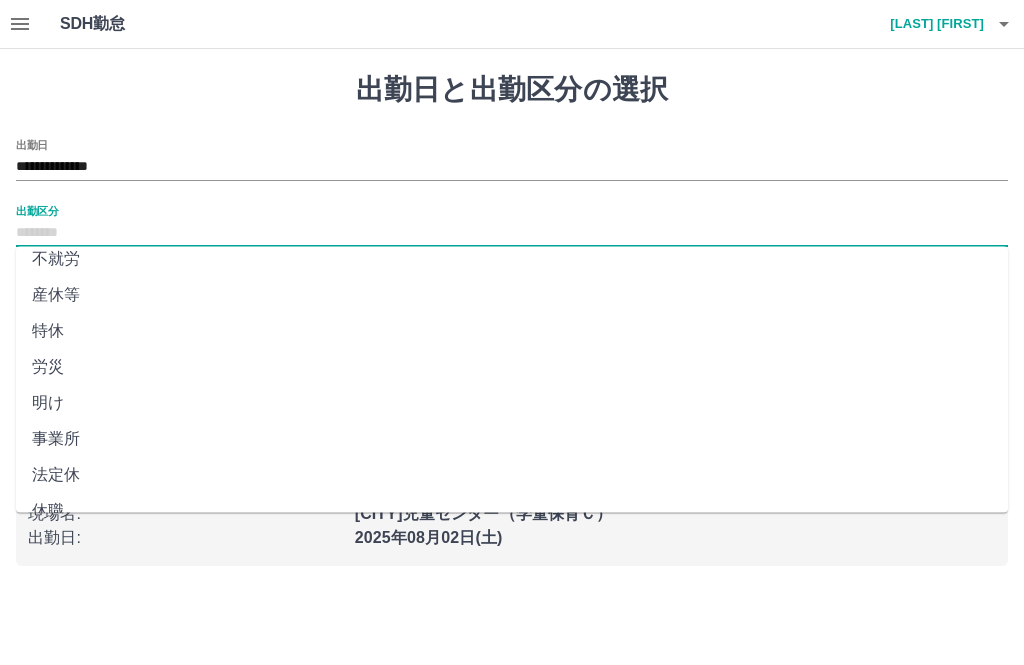 scroll, scrollTop: 372, scrollLeft: 0, axis: vertical 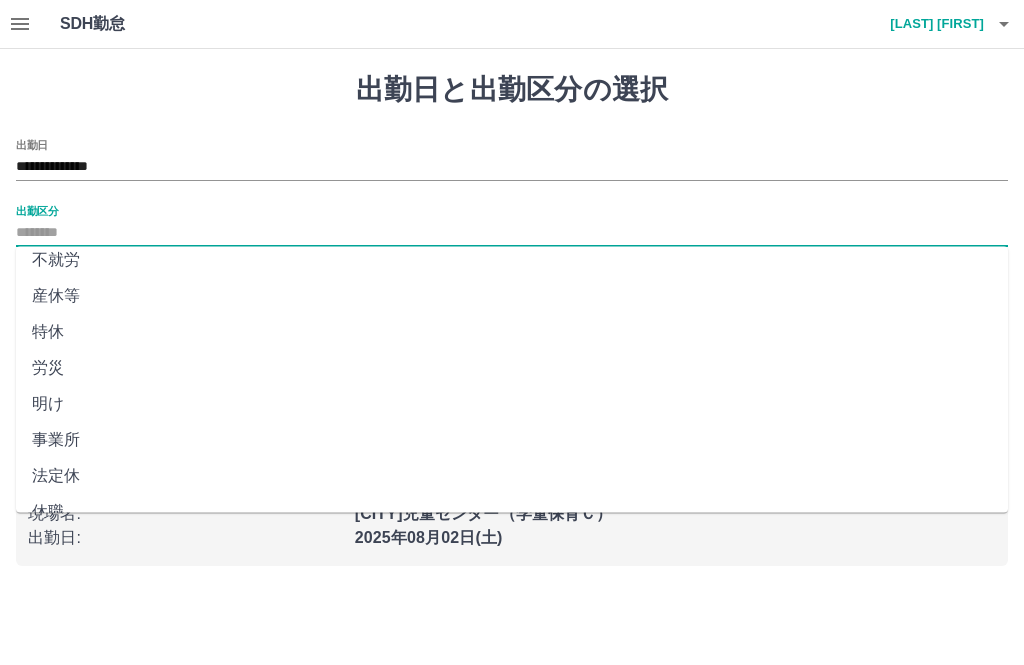 click on "法定休" at bounding box center [512, 477] 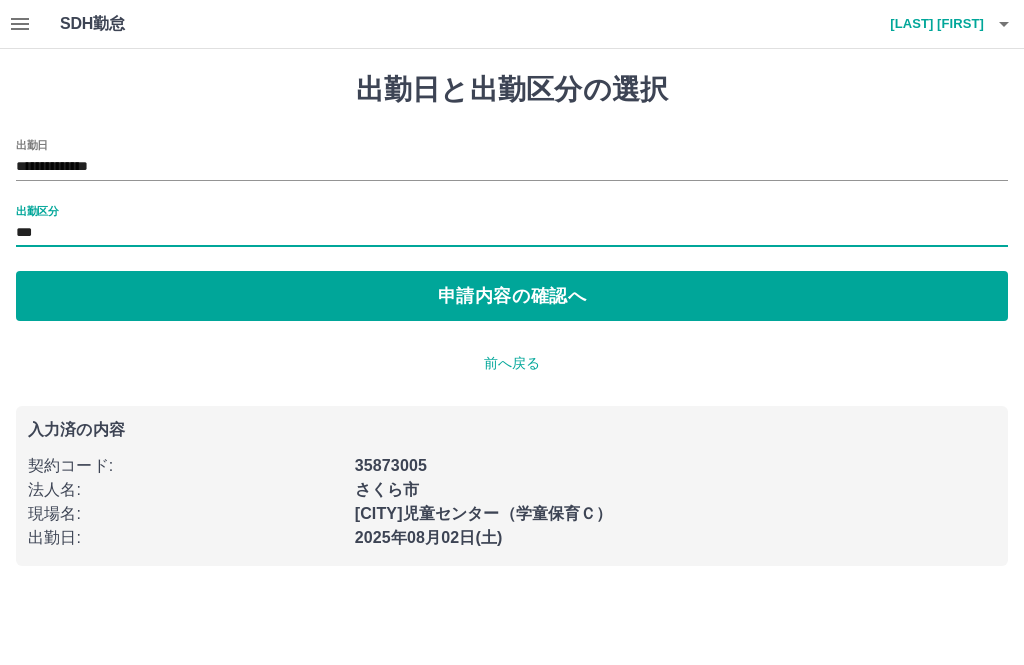 click on "申請内容の確認へ" at bounding box center (512, 296) 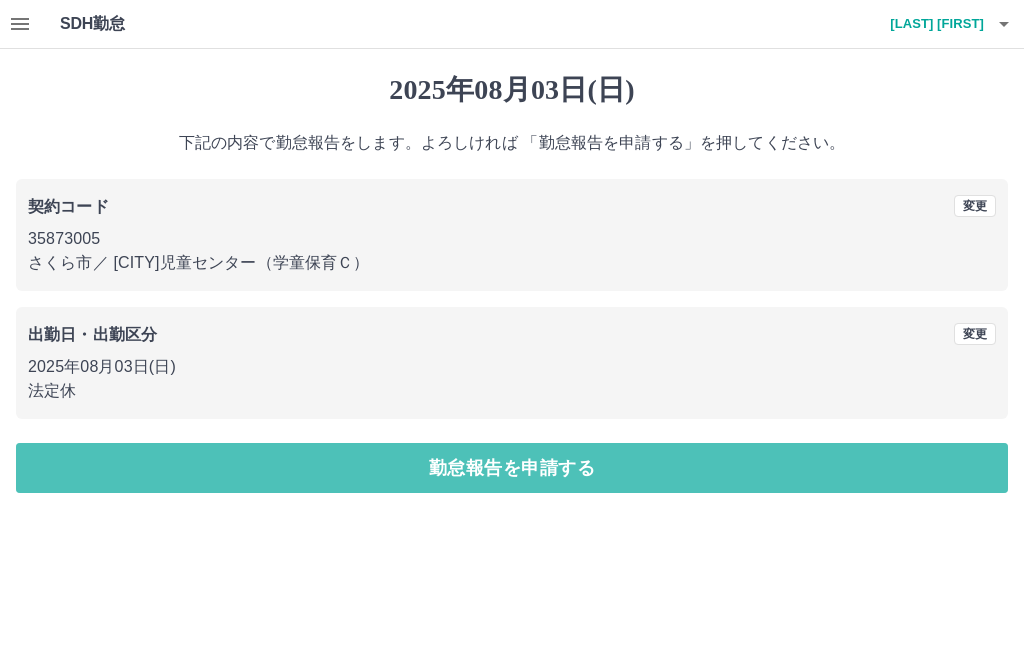 click on "勤怠報告を申請する" at bounding box center (512, 468) 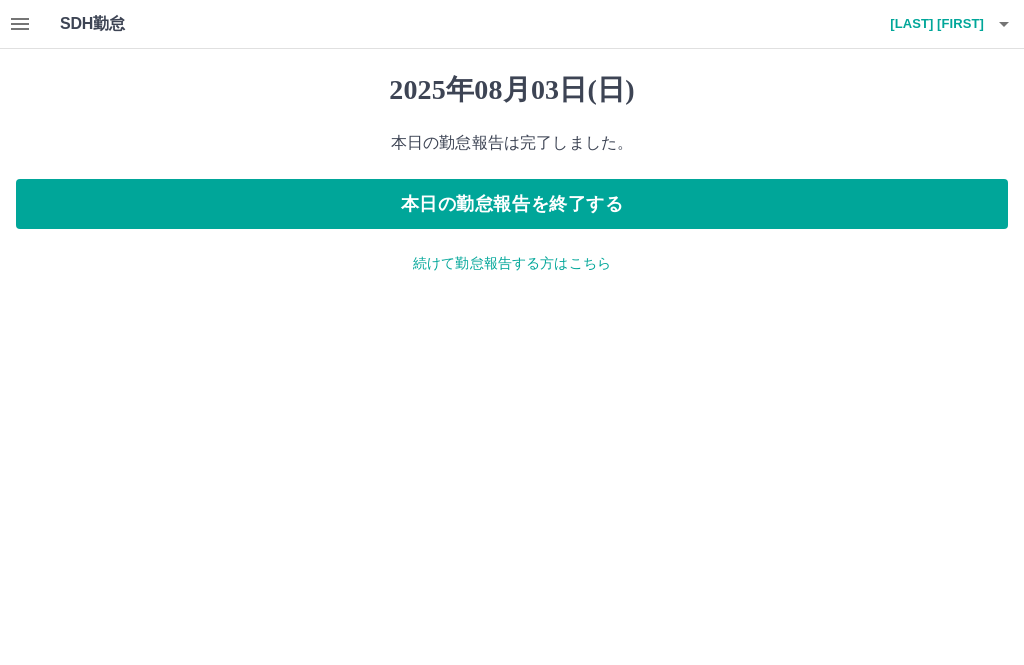 click at bounding box center [1004, 24] 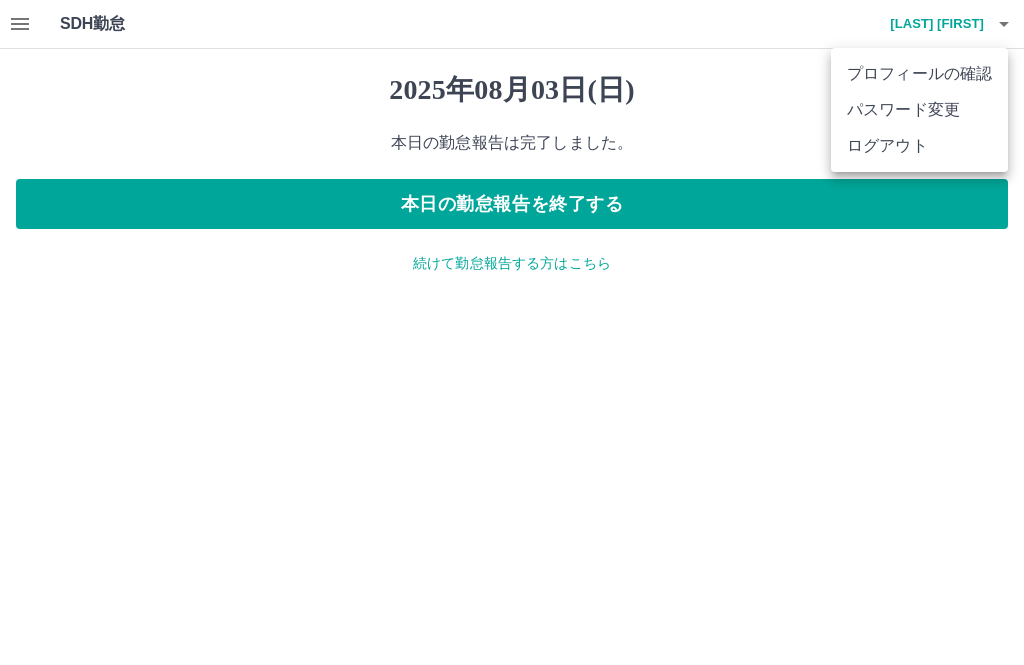 click on "ログアウト" at bounding box center [919, 146] 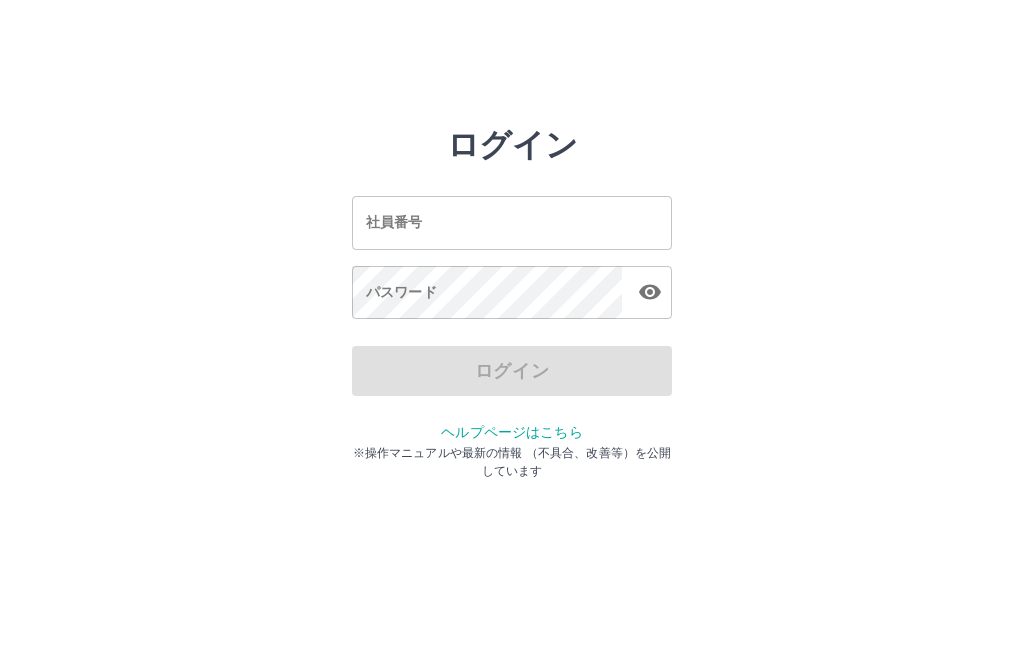 scroll, scrollTop: 0, scrollLeft: 0, axis: both 